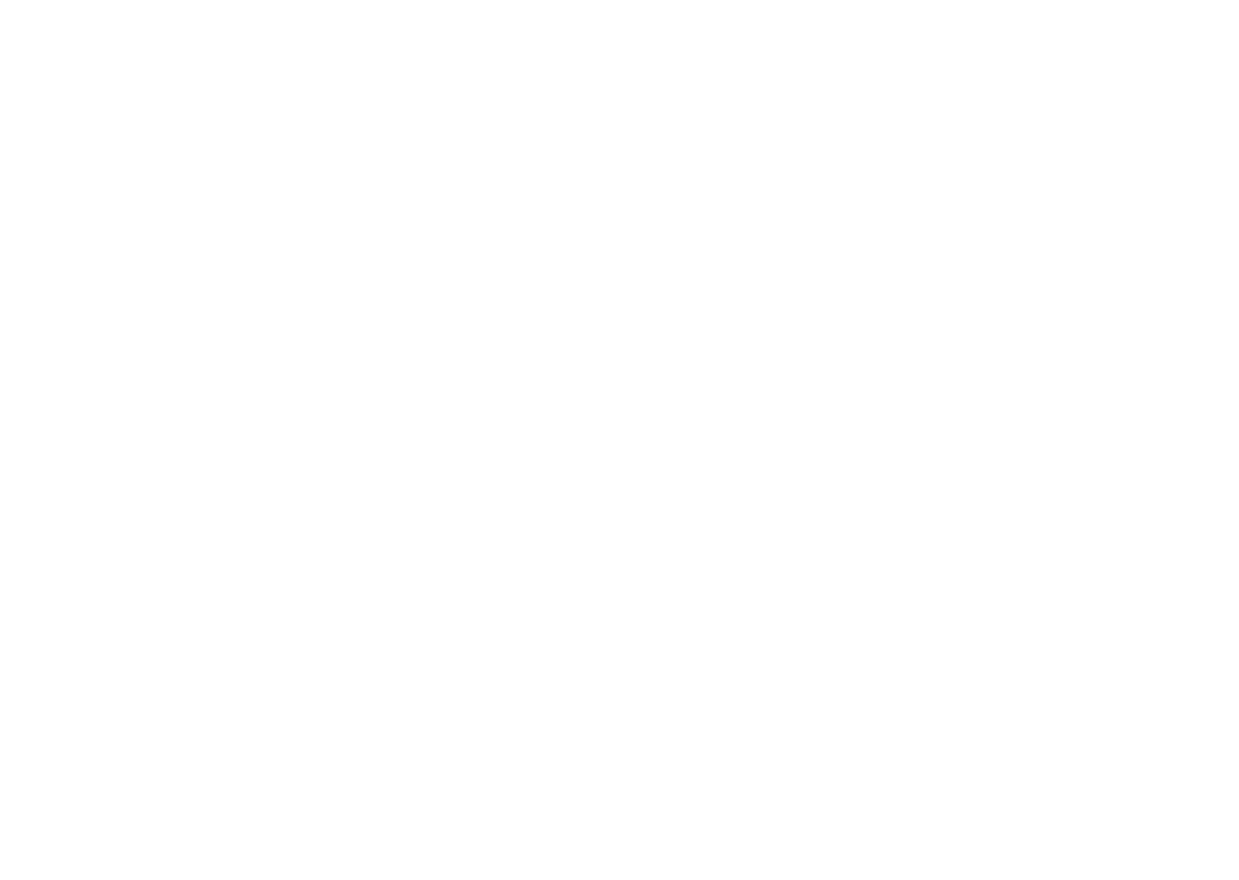 scroll, scrollTop: 0, scrollLeft: 0, axis: both 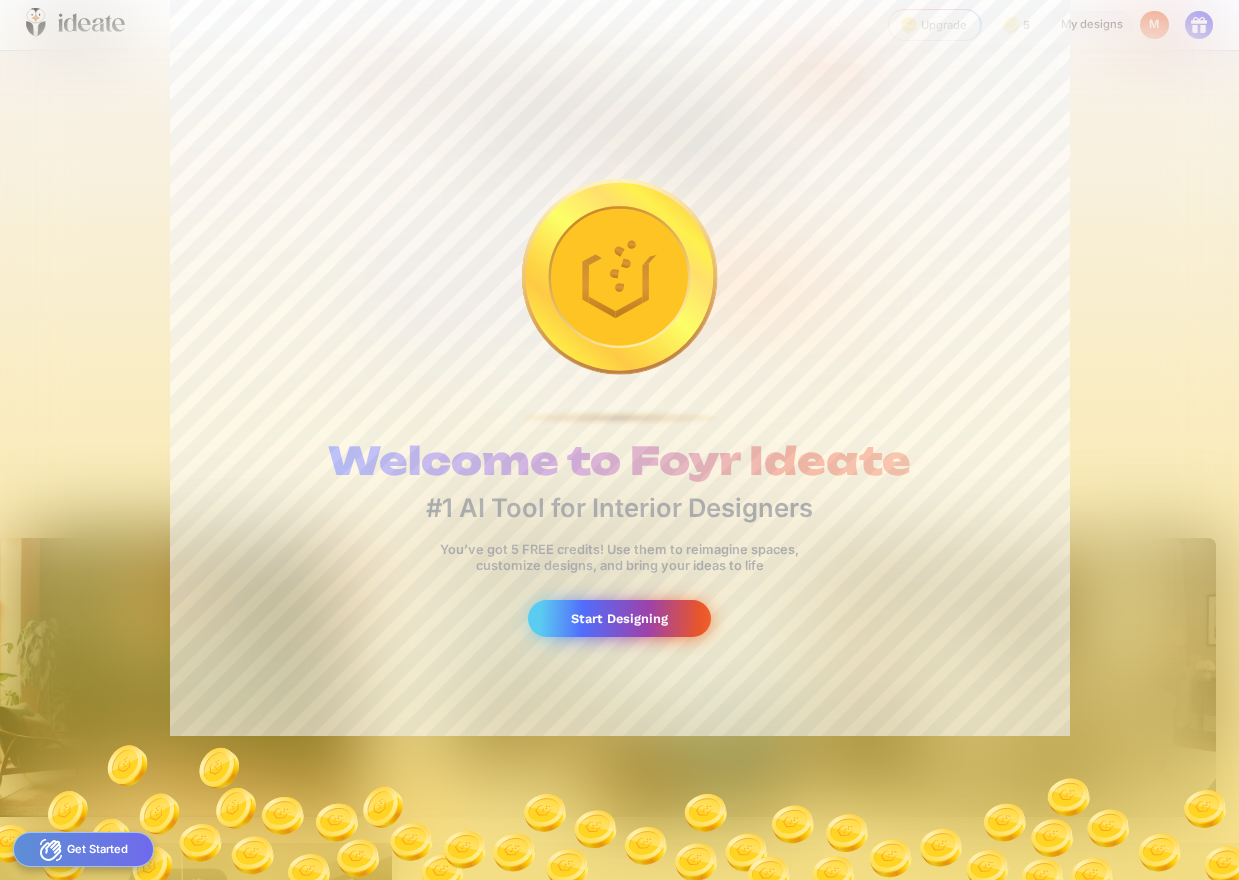 click on "Start Designing" at bounding box center [619, 618] 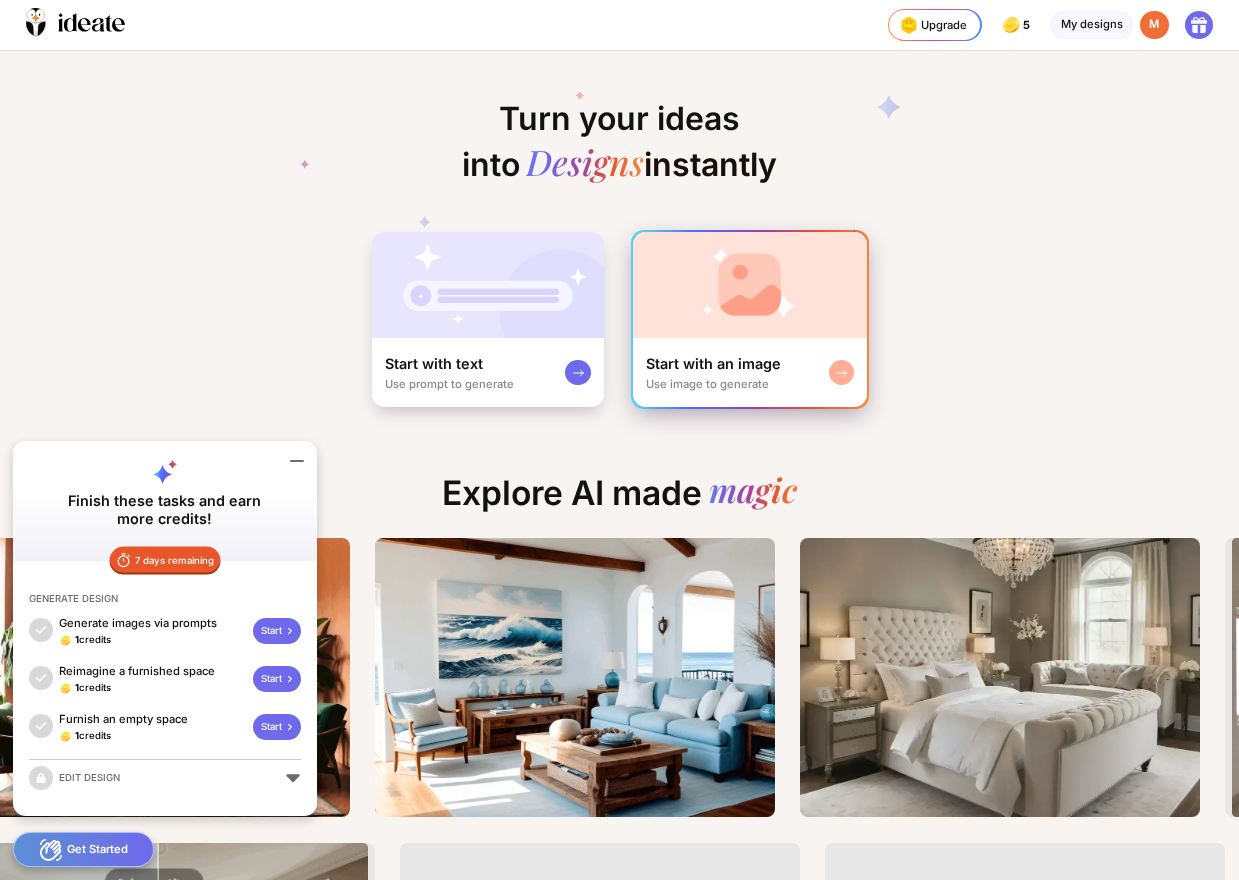 click at bounding box center [750, 285] 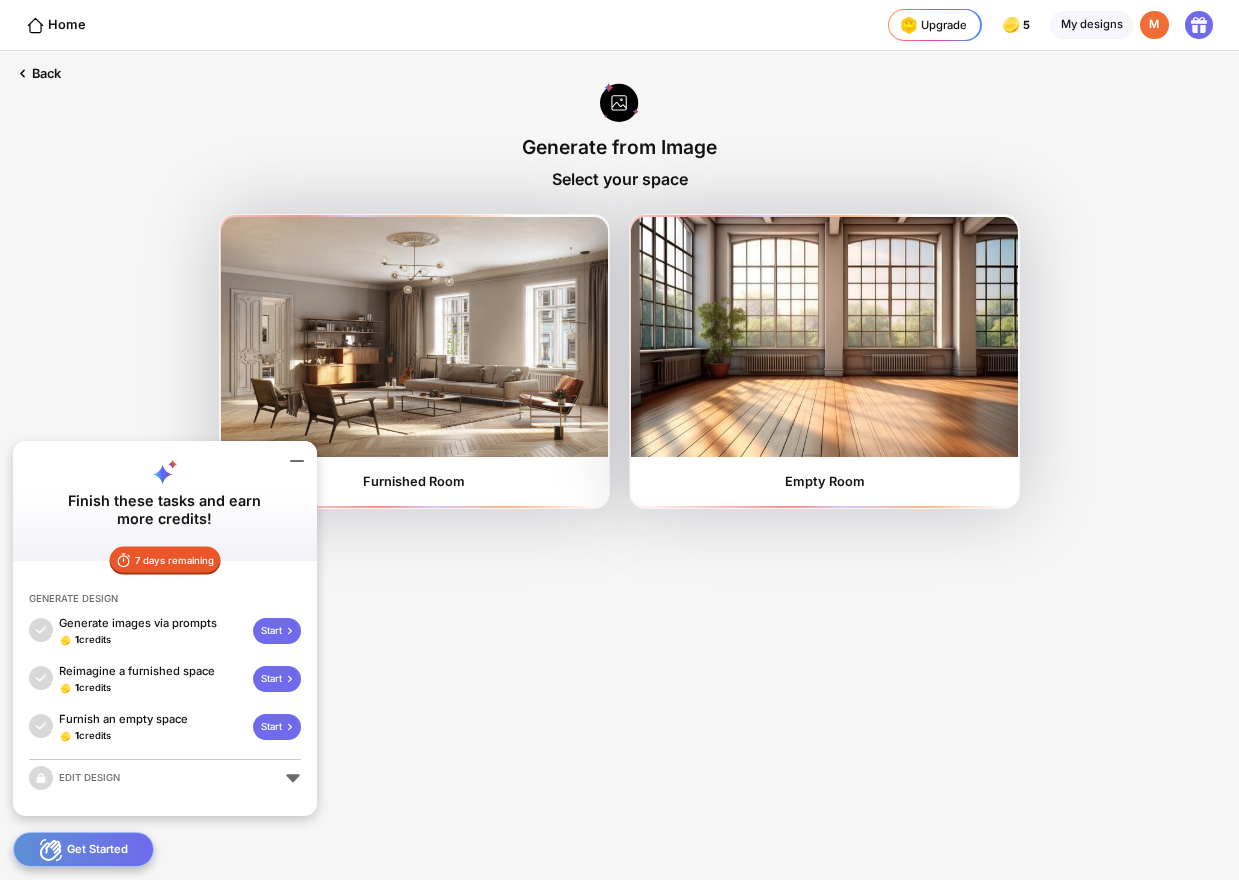 click 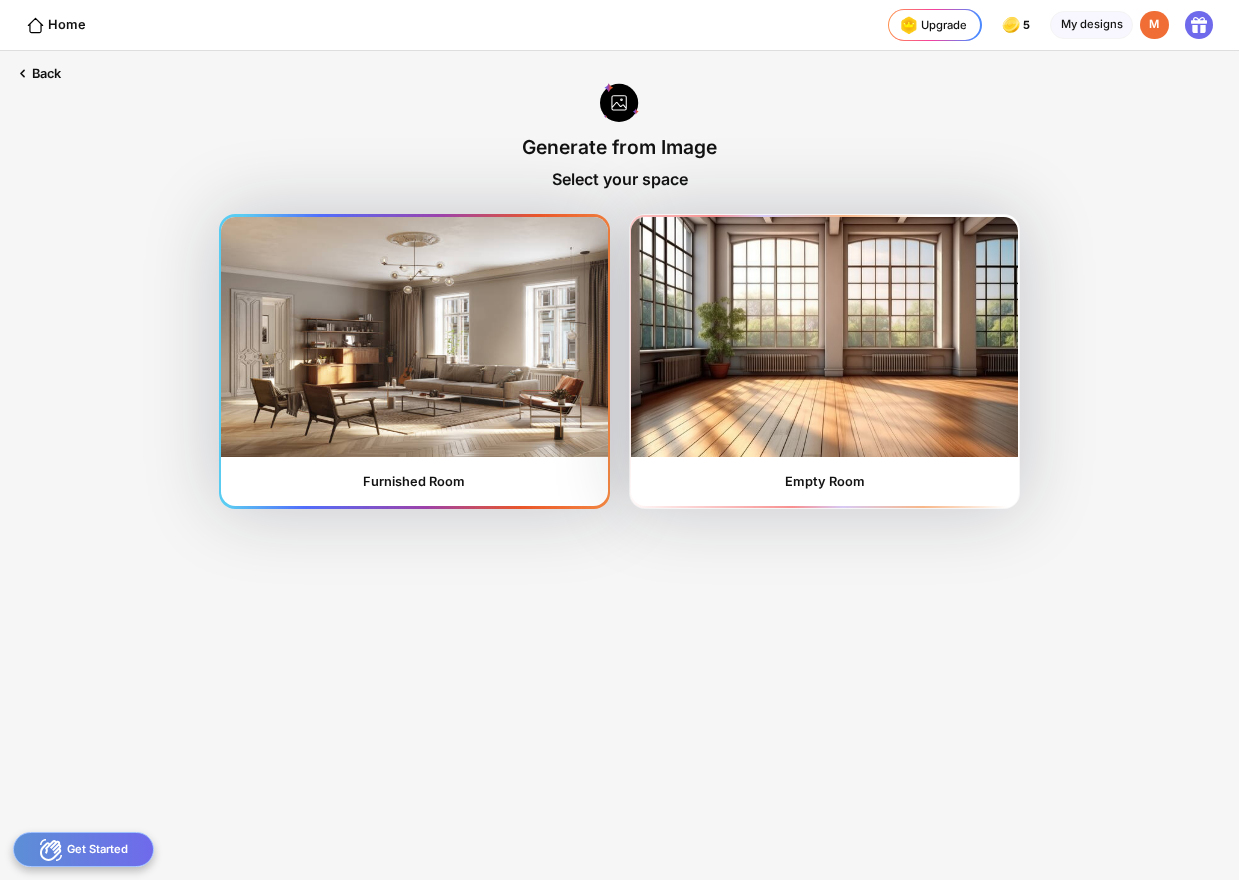 click on "Furnished Room" at bounding box center (414, 362) 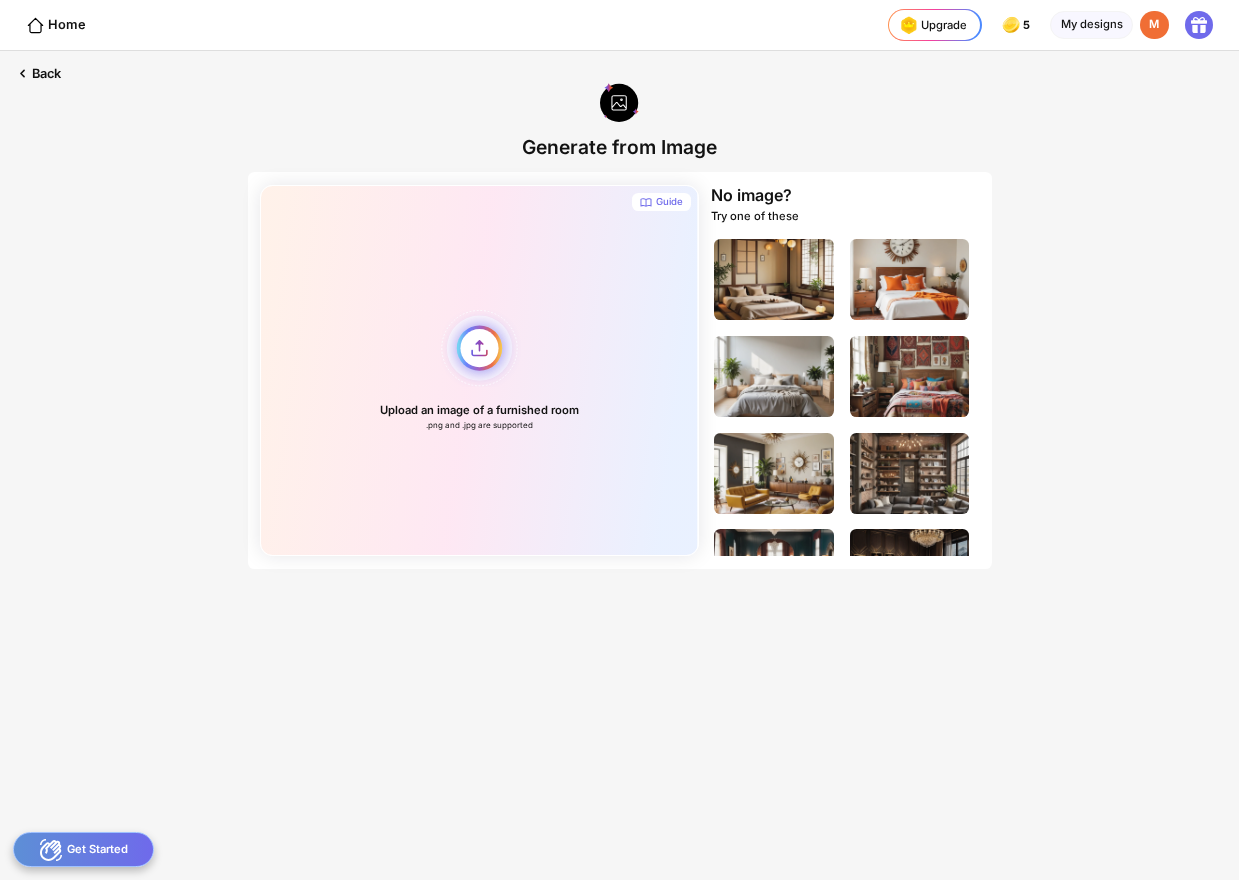 click on "Upload an image of a furnished room .png and .jpg are supported" at bounding box center [479, 370] 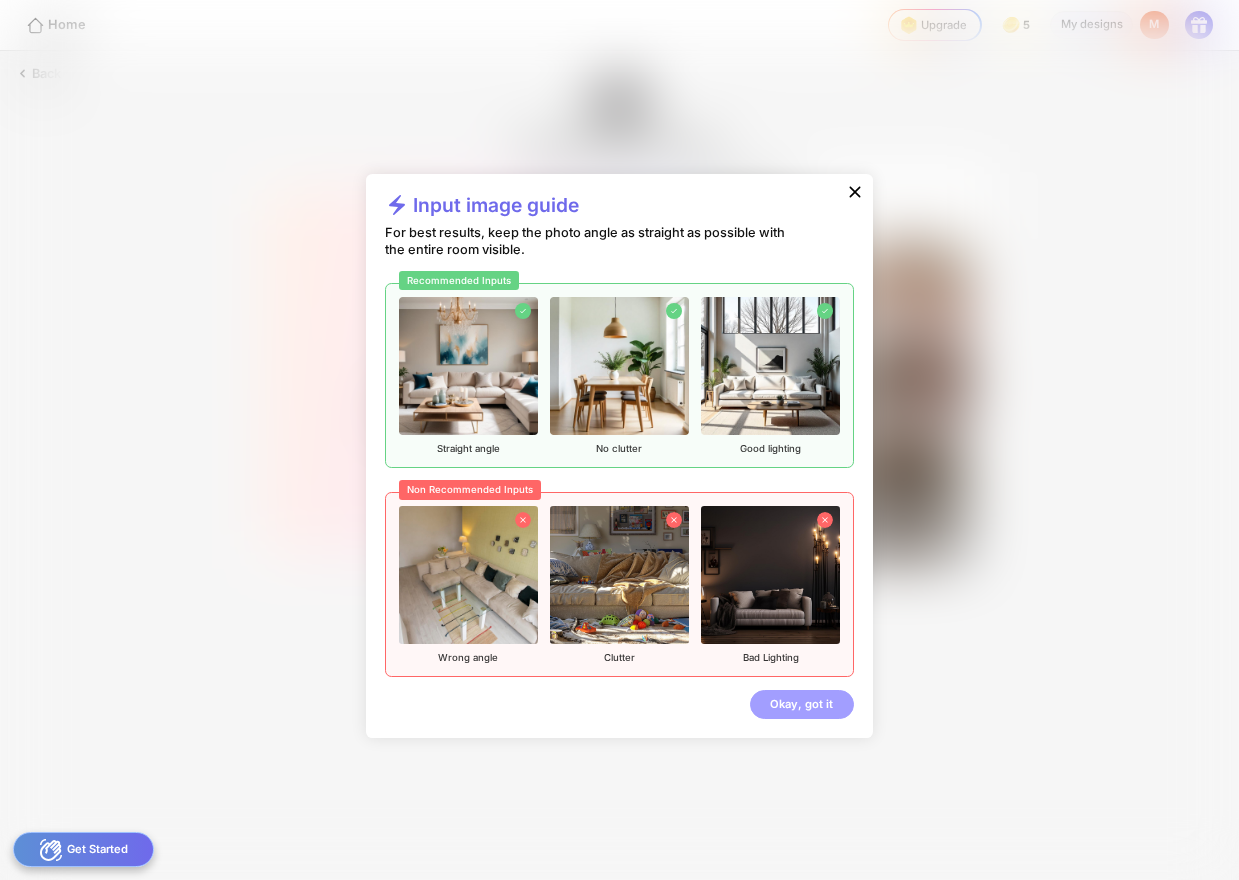 click on "Okay, got it" at bounding box center [801, 704] 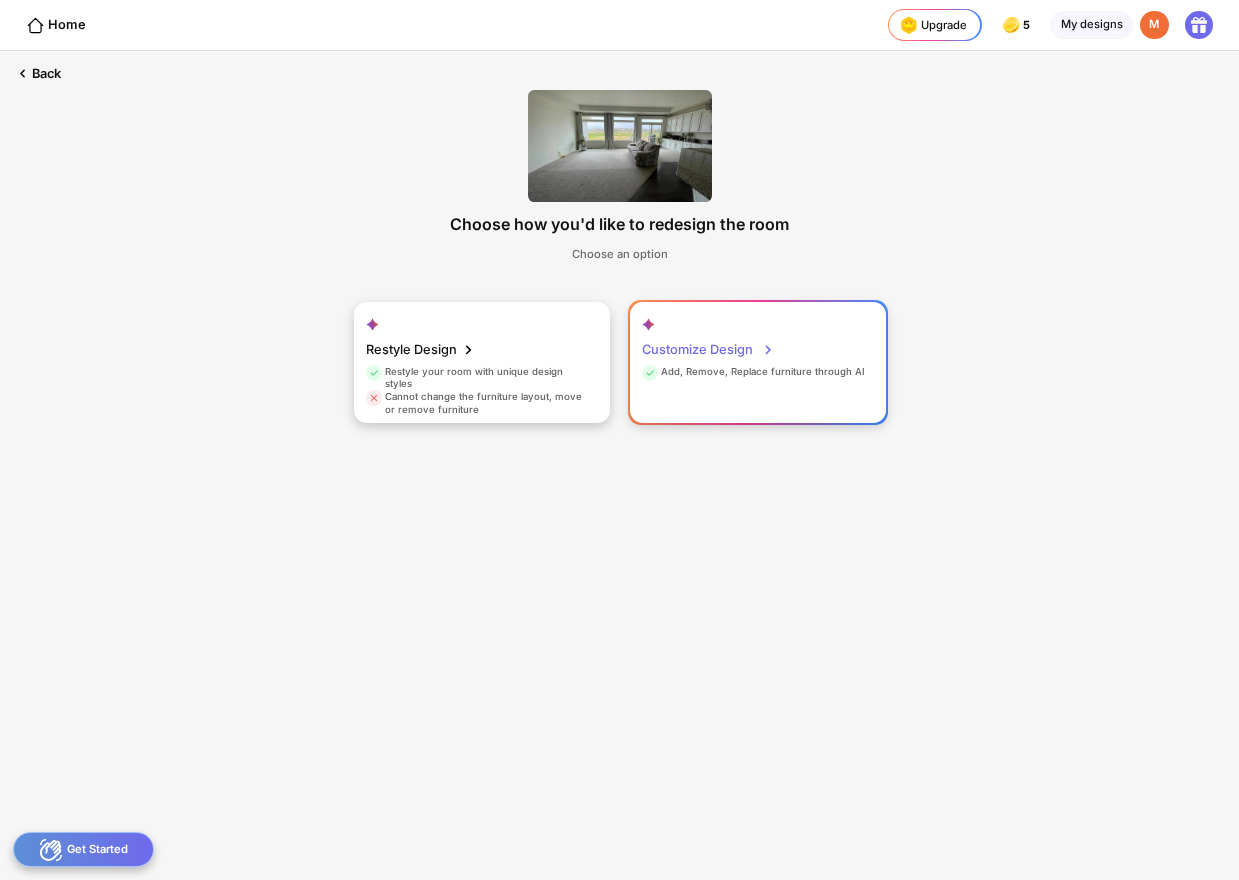 click on "Add, Remove, Replace furniture through AI" at bounding box center (753, 375) 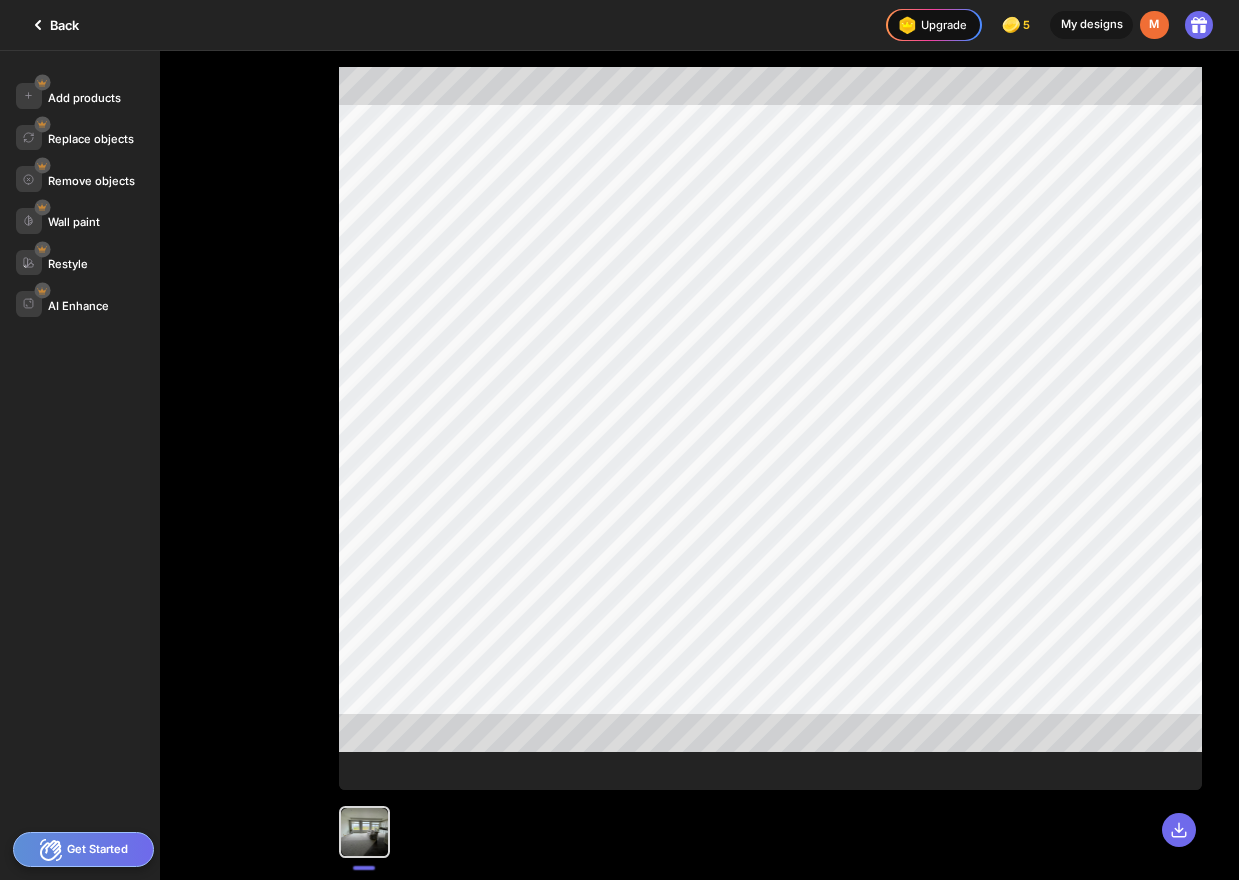 click on "Get Started" at bounding box center (83, 849) 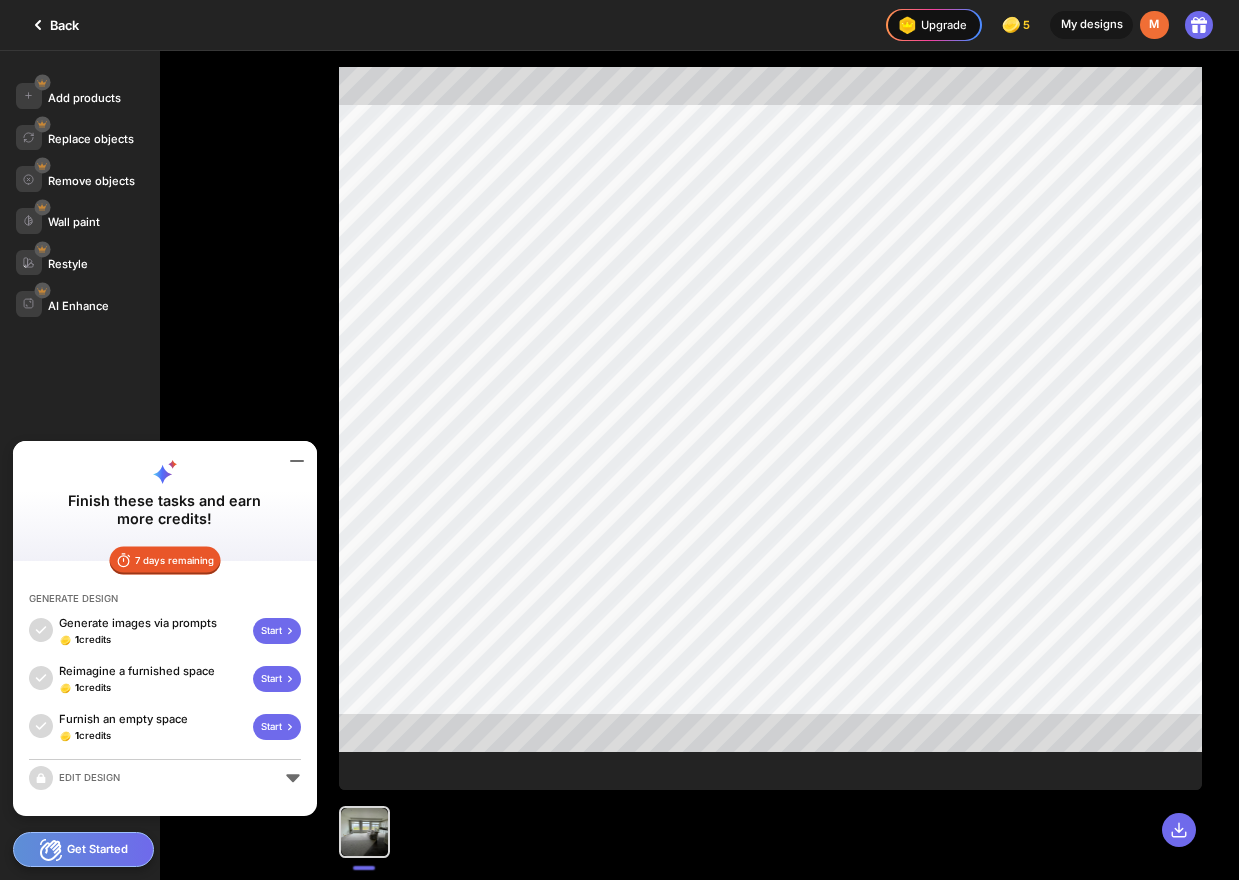 click on "Start" at bounding box center (277, 727) 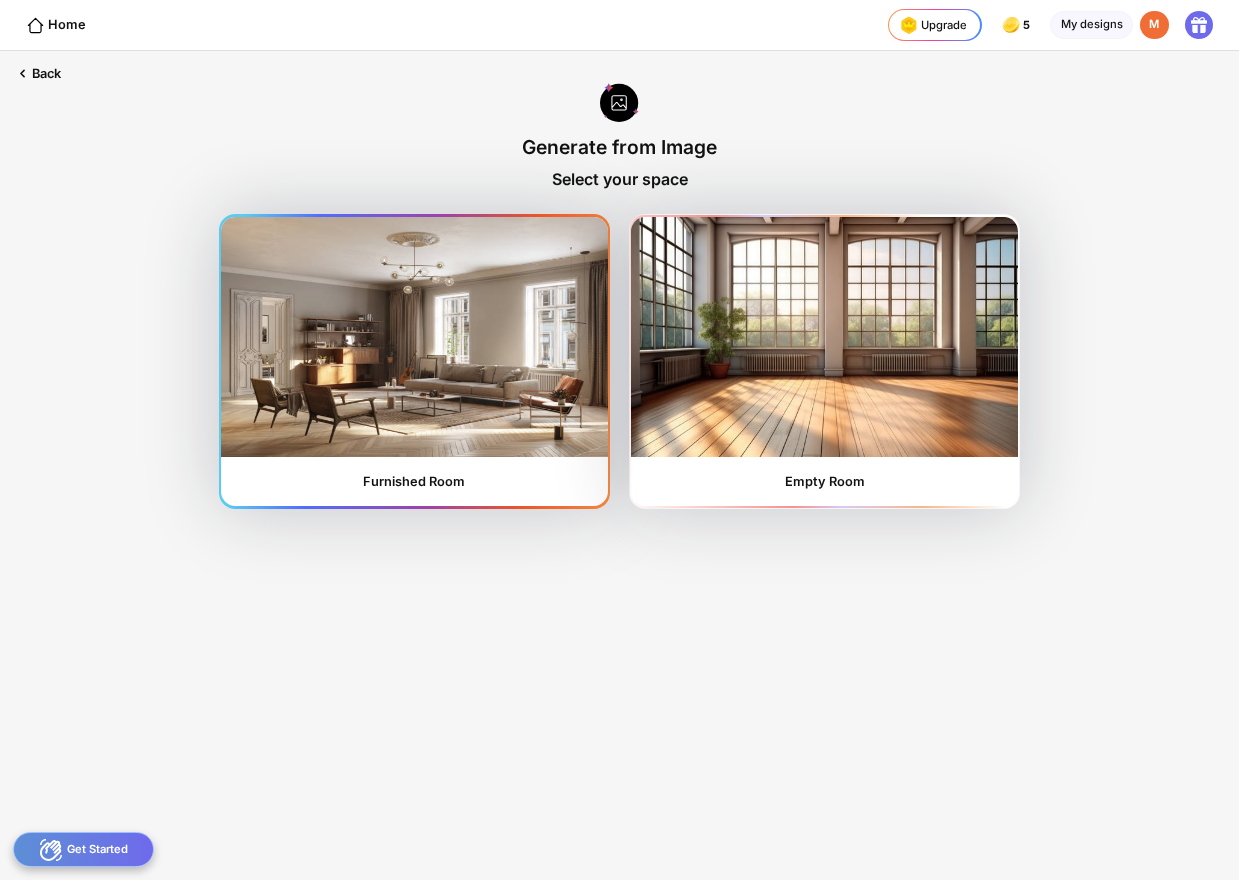 click at bounding box center (414, 337) 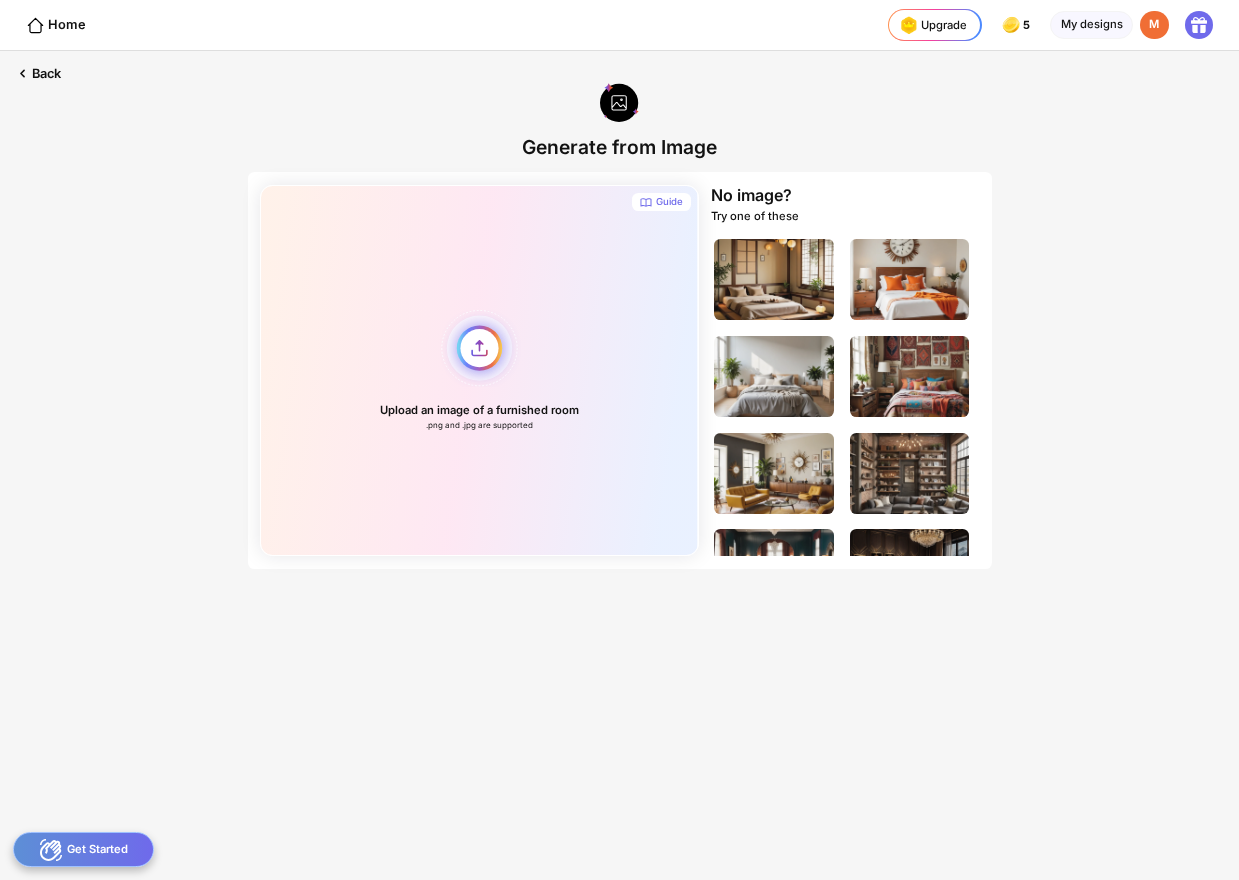click on "Upload an image of a furnished room .png and .jpg are supported" at bounding box center (479, 370) 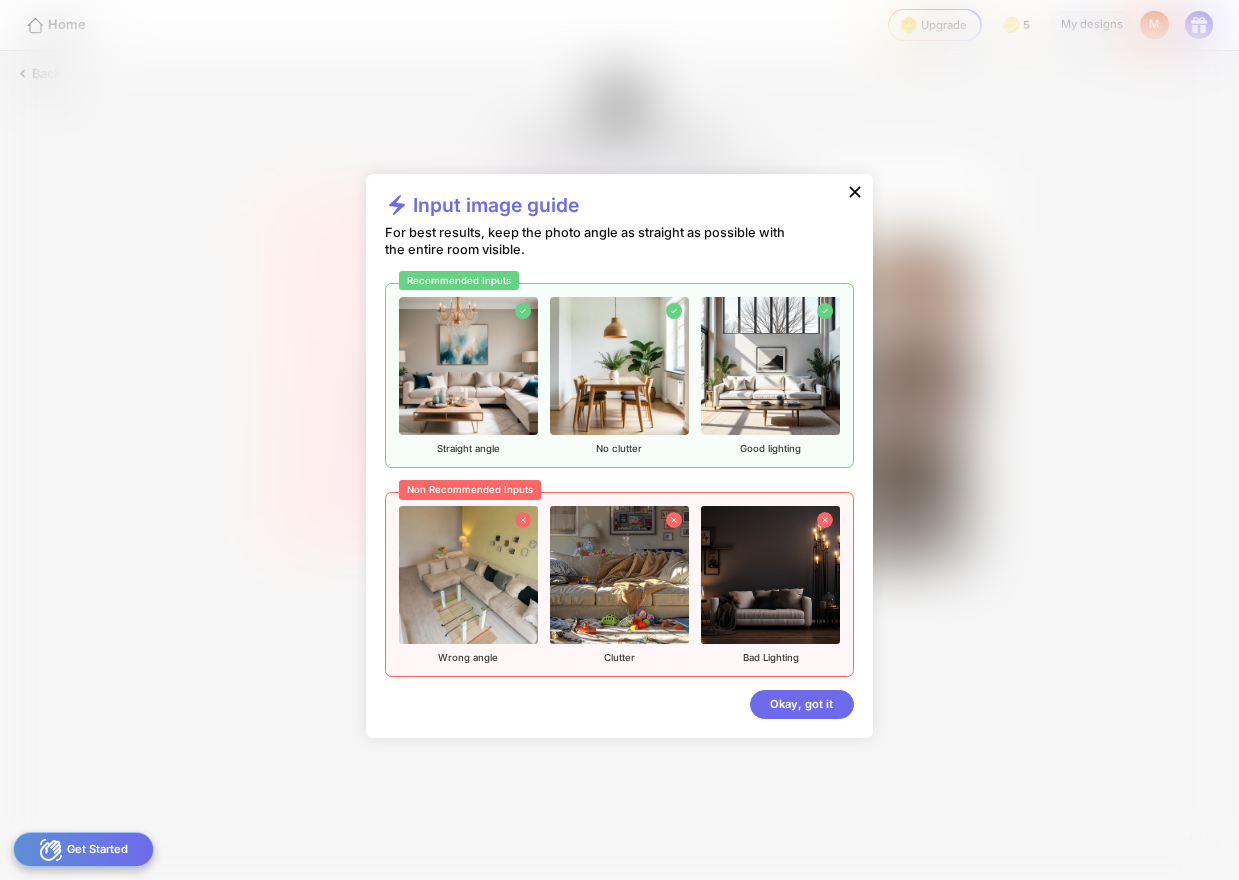 click on "Okay, got it" at bounding box center [619, 704] 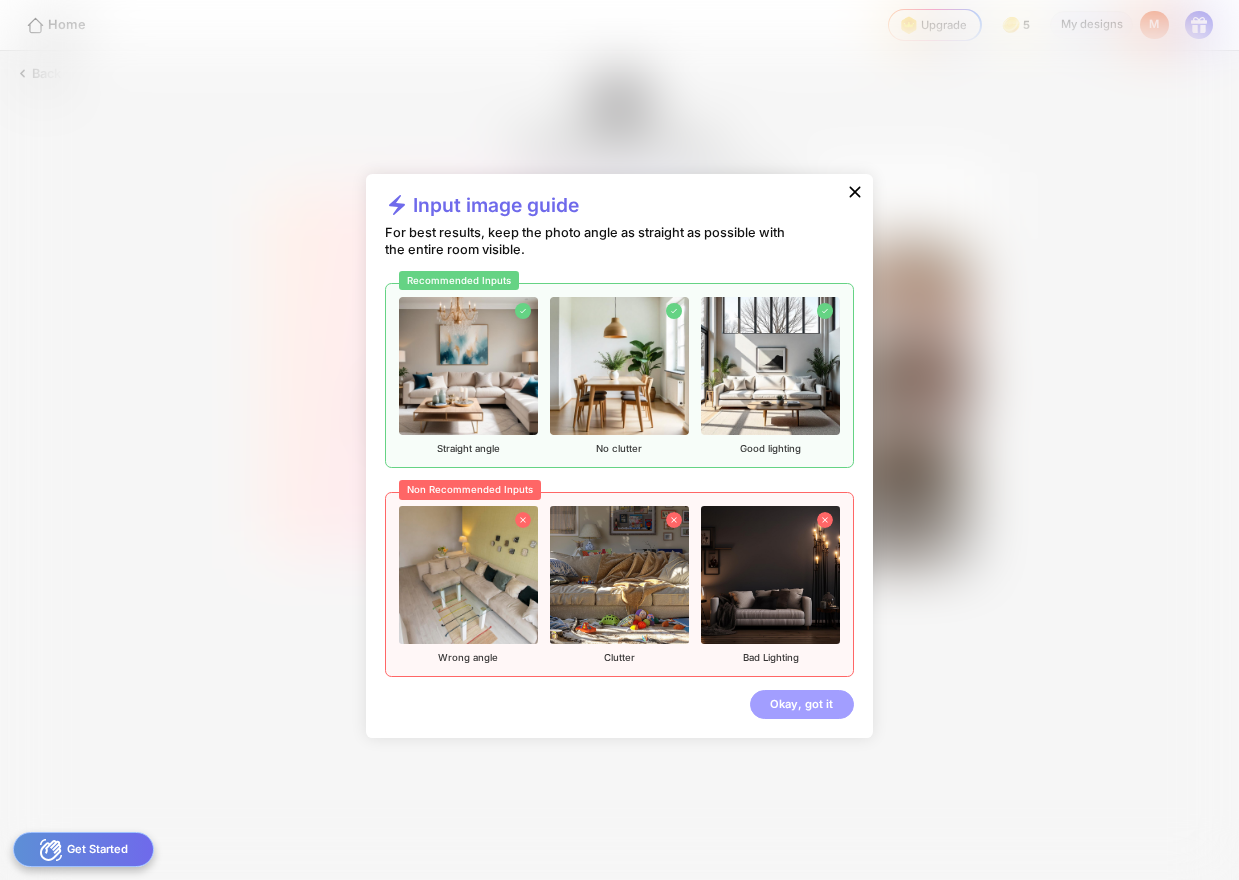 click on "Okay, got it" at bounding box center [801, 704] 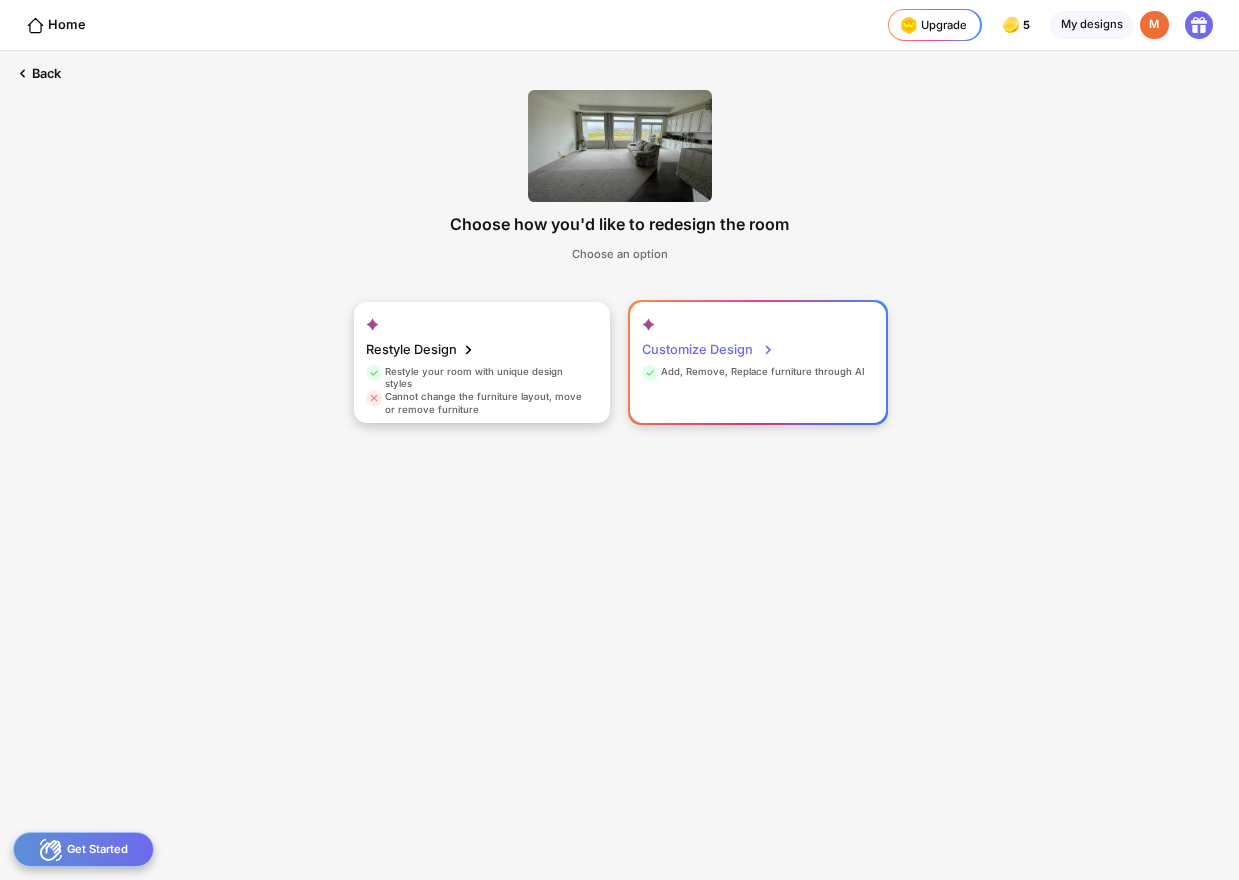 click on "Add, Remove, Replace furniture through AI" at bounding box center [753, 375] 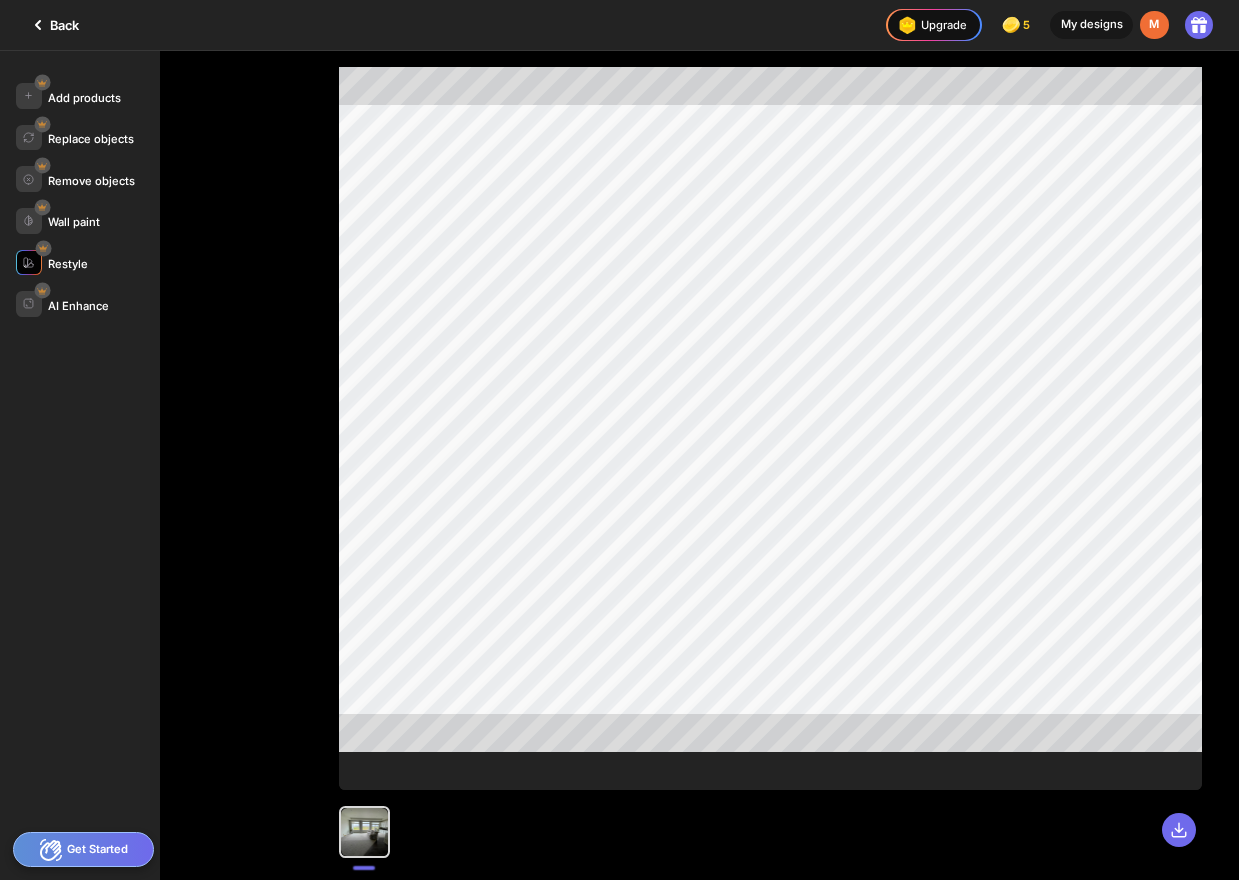 click on "Restyle" at bounding box center [68, 264] 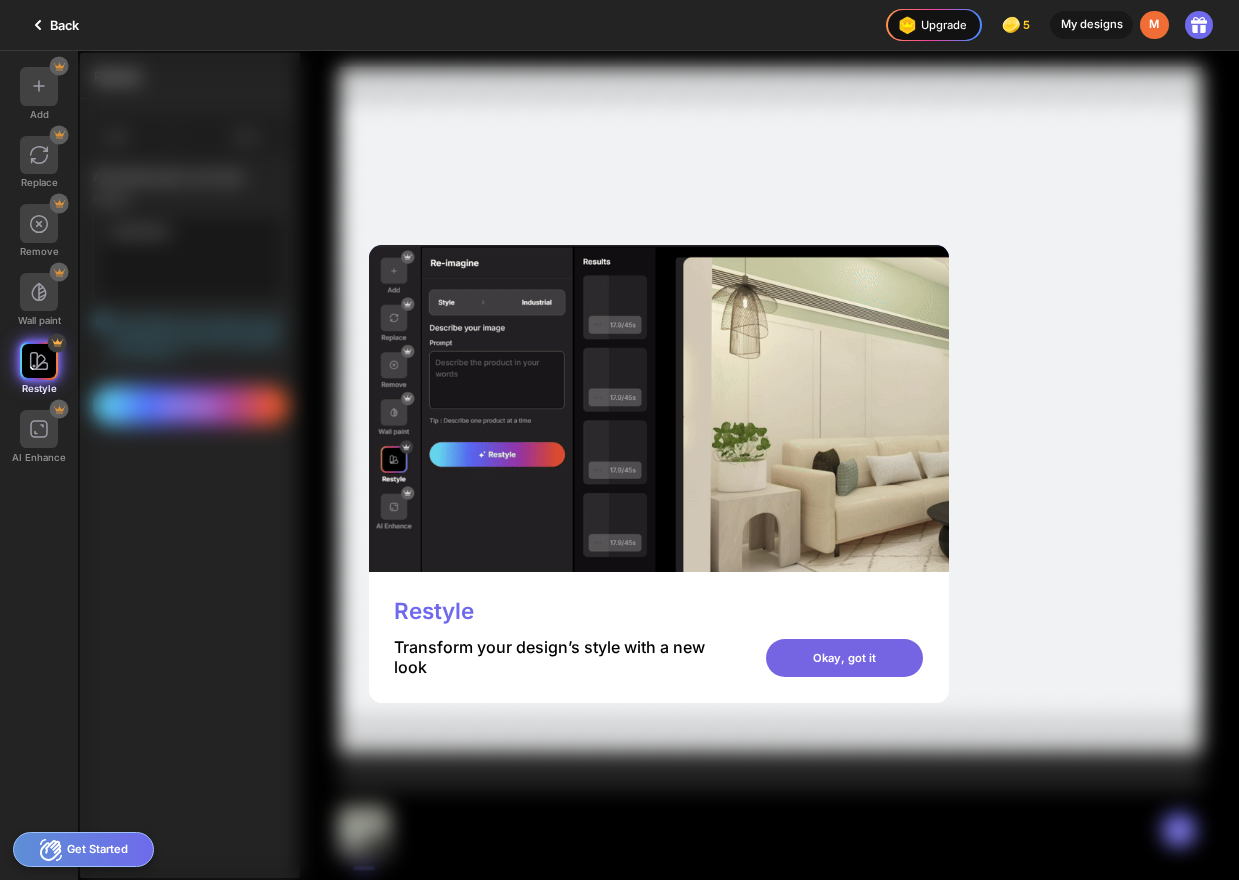 click on "Okay, got it" at bounding box center [844, 658] 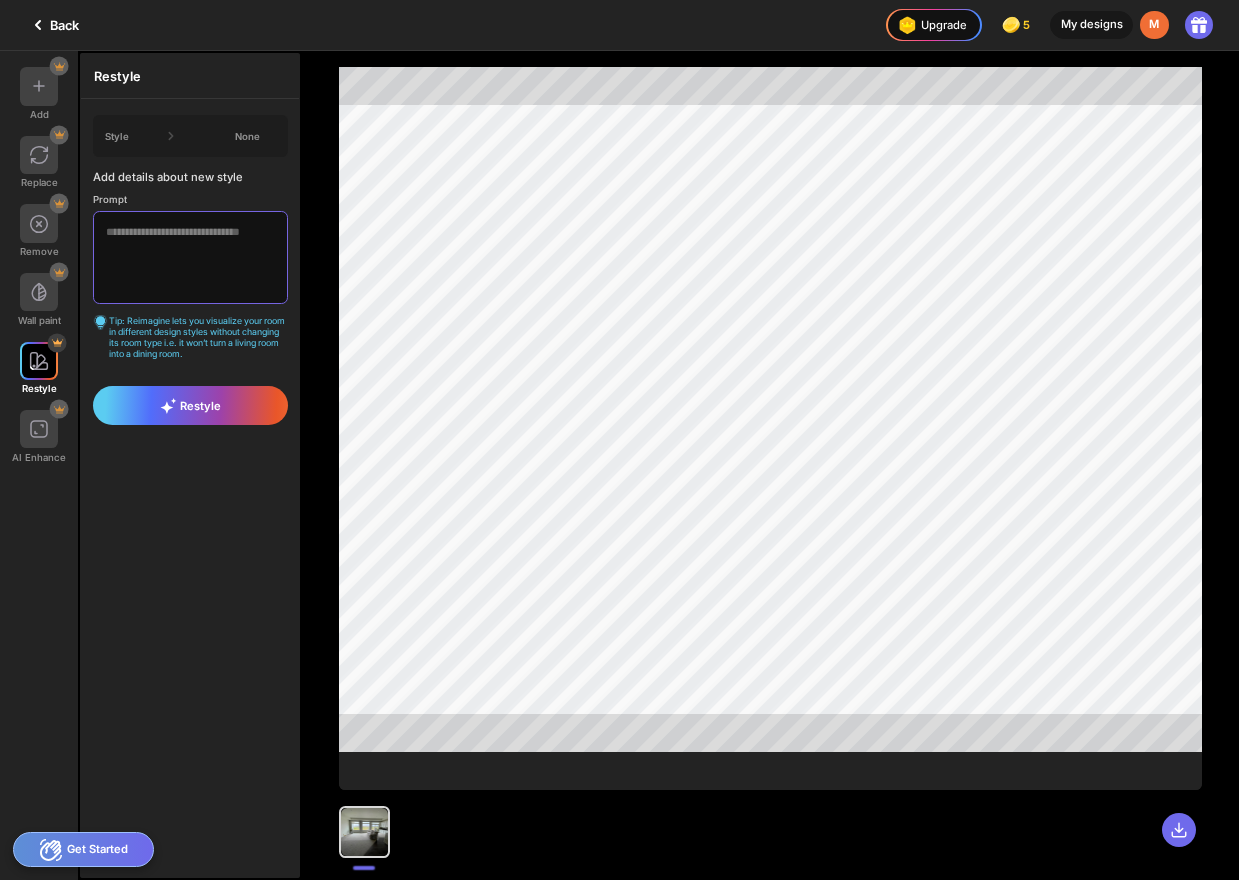 click at bounding box center [191, 257] 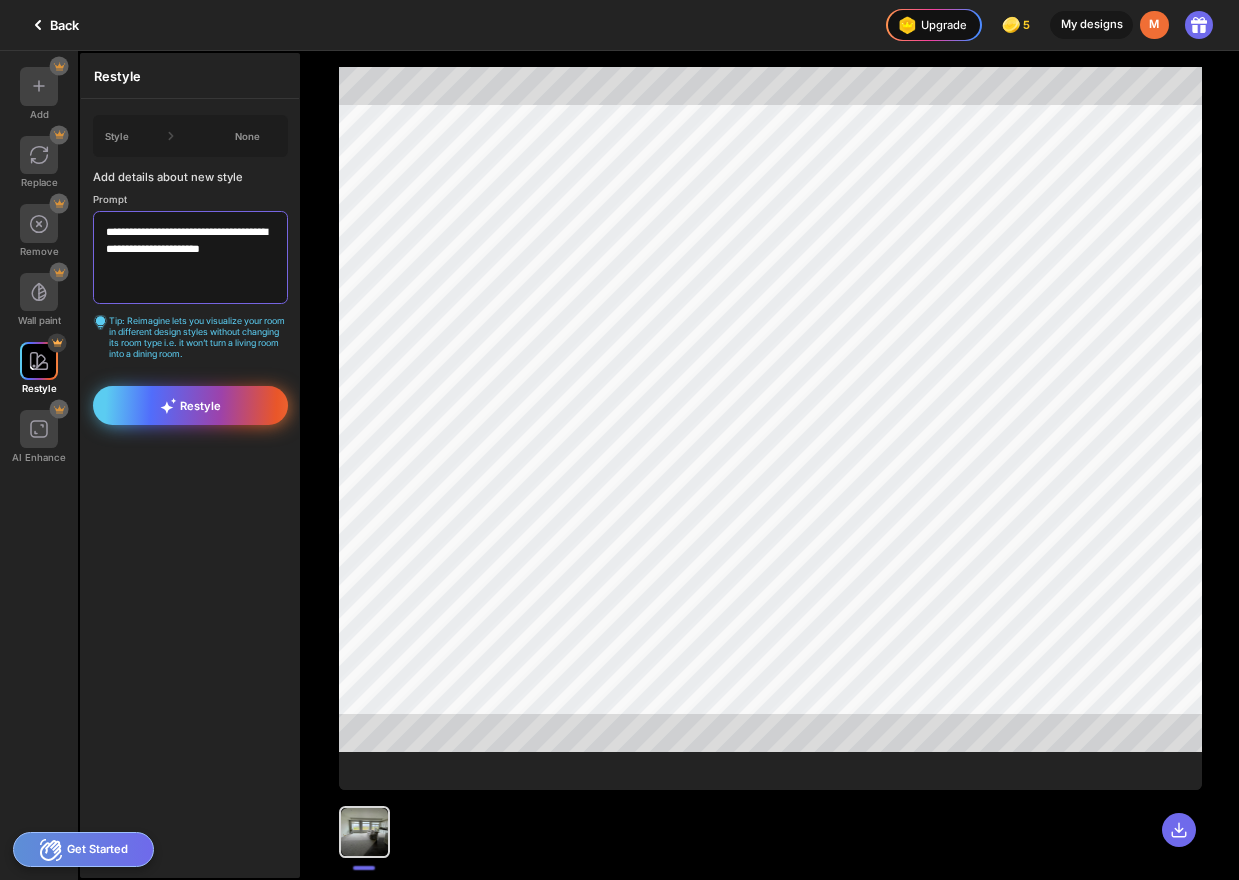 type on "**********" 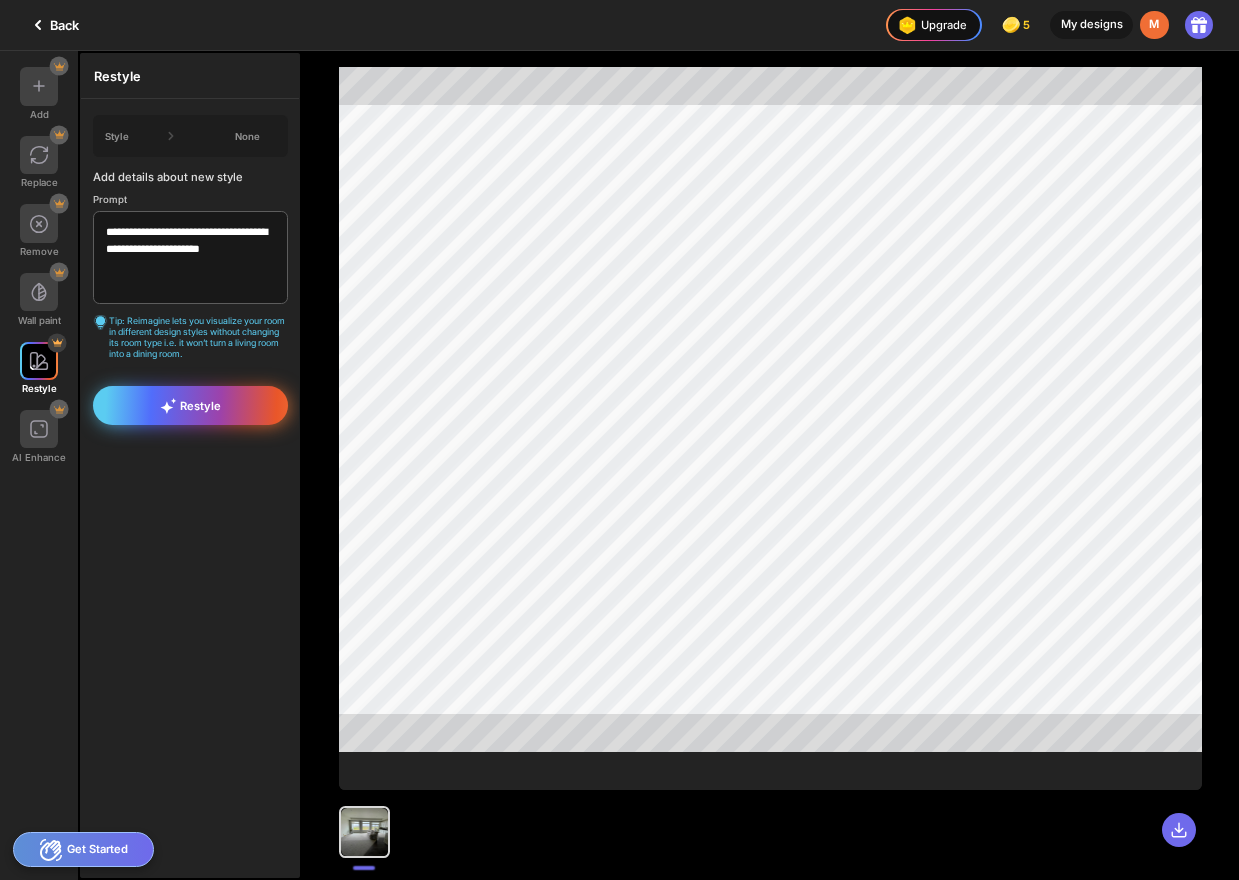 click on "Restyle" at bounding box center (191, 405) 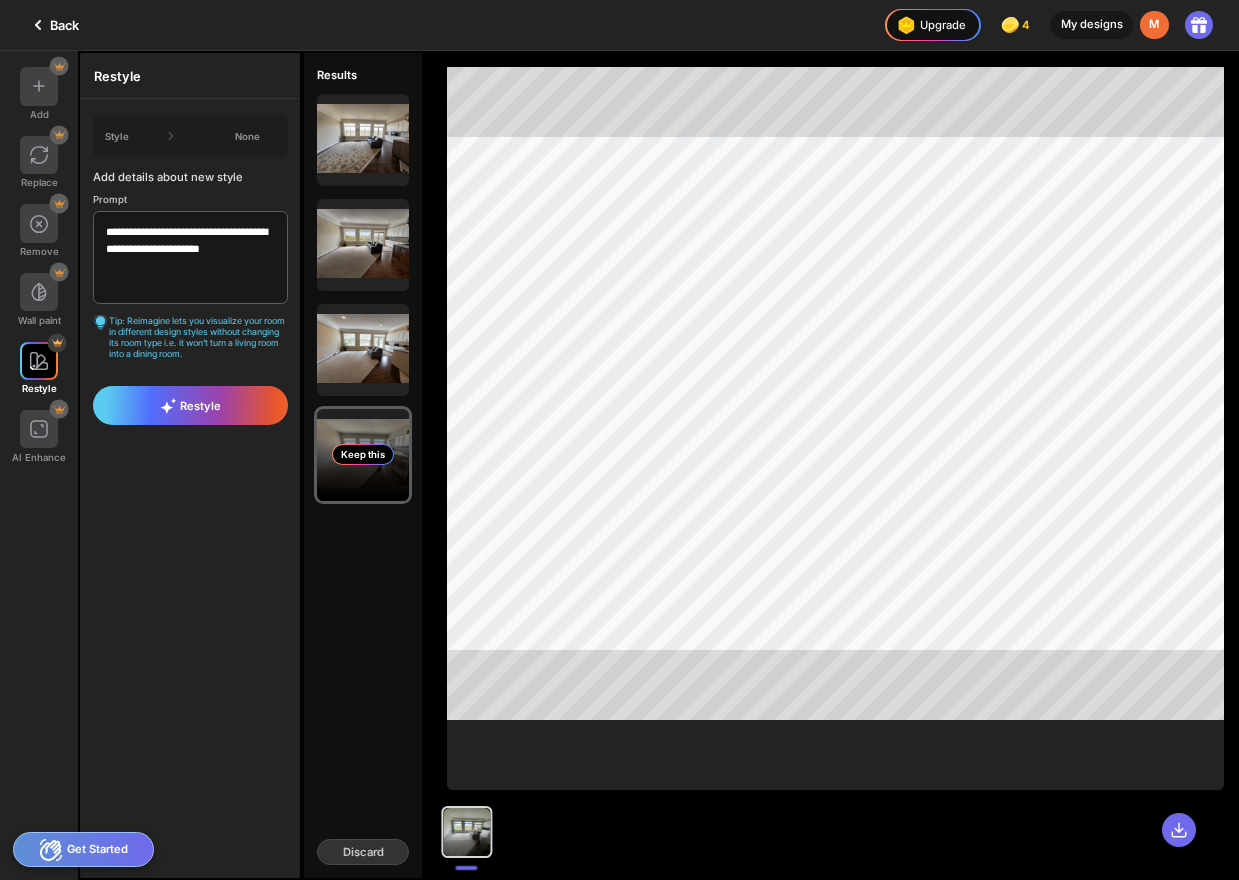 click on "Keep this" at bounding box center [363, 454] 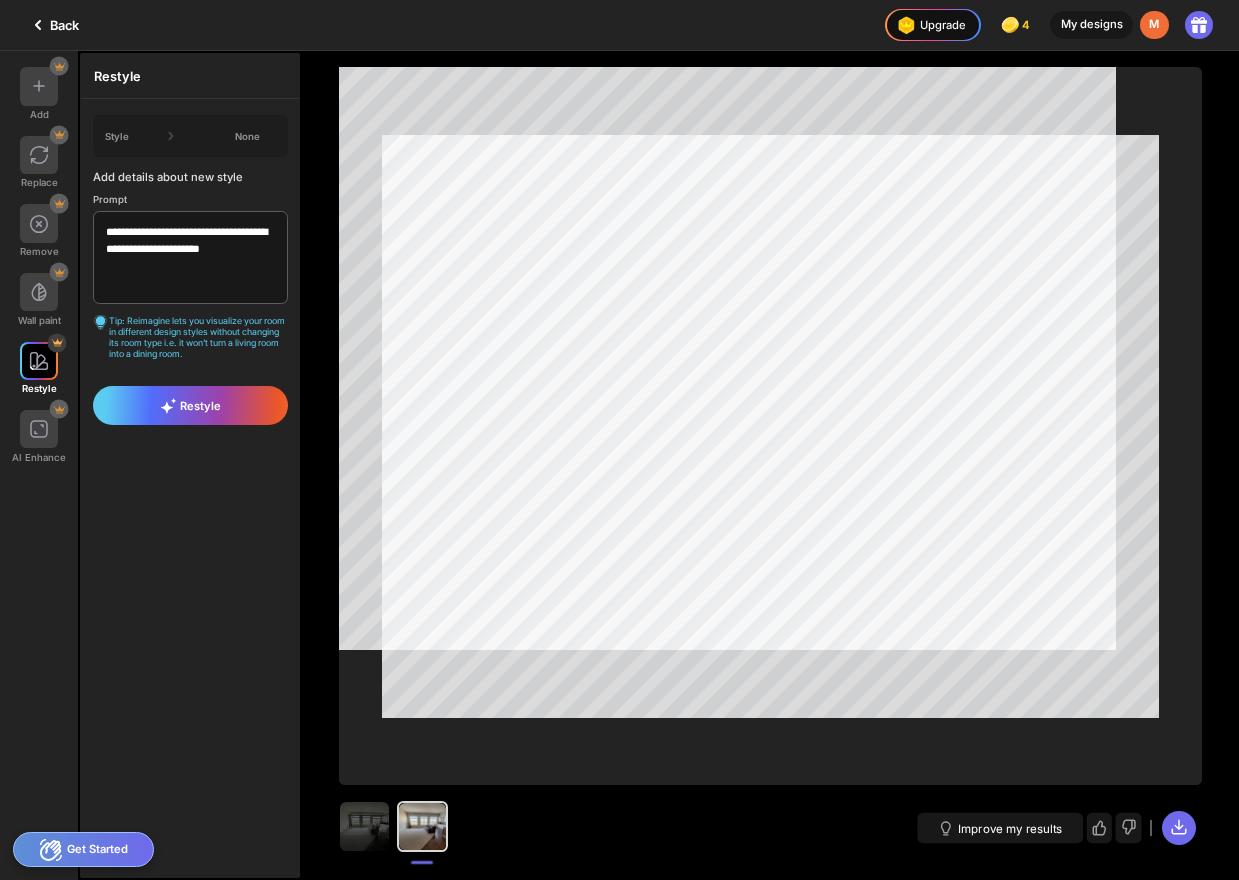 click on "Back" 